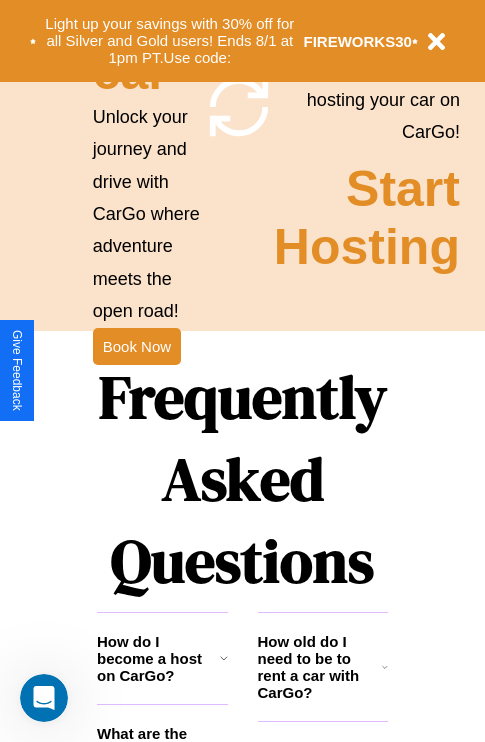 scroll, scrollTop: 2423, scrollLeft: 0, axis: vertical 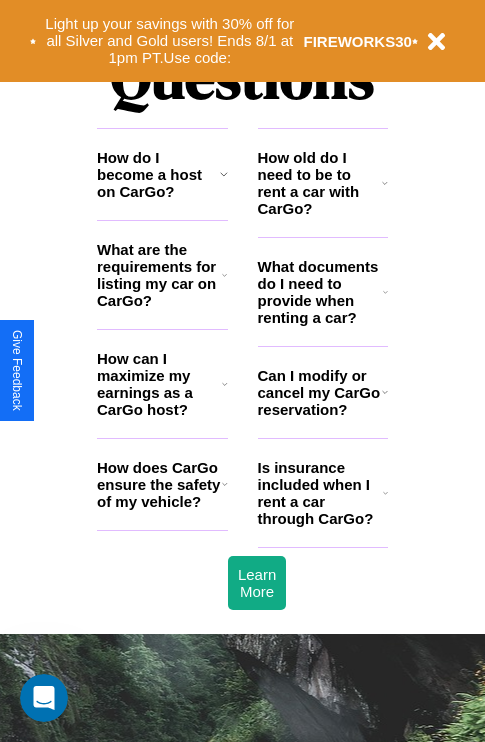 click on "What documents do I need to provide when renting a car?" at bounding box center (321, 292) 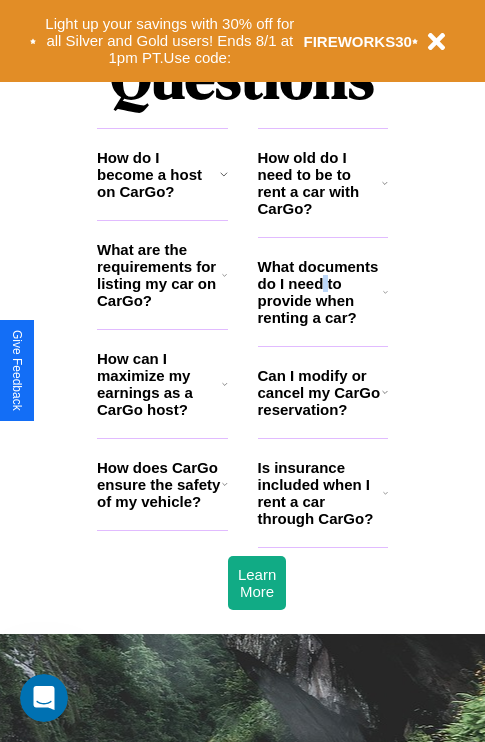 click on "What documents do I need to provide when renting a car?" at bounding box center (321, 292) 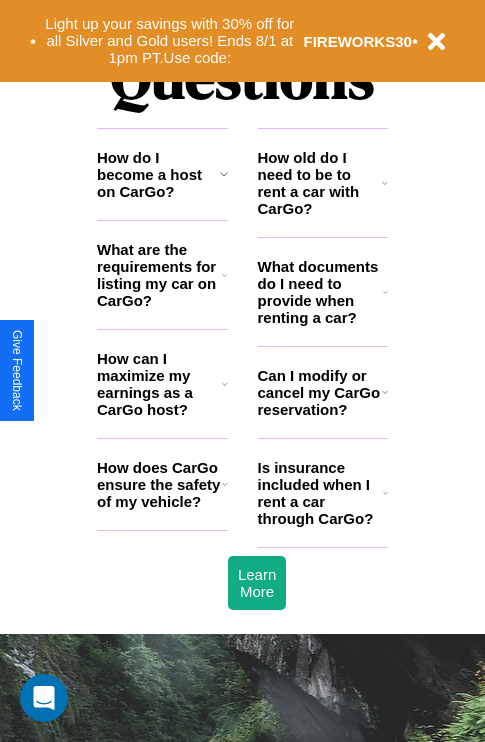 click 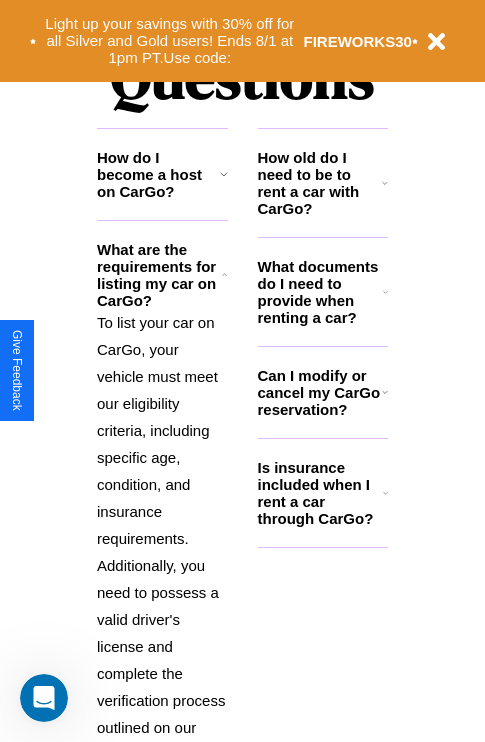 click 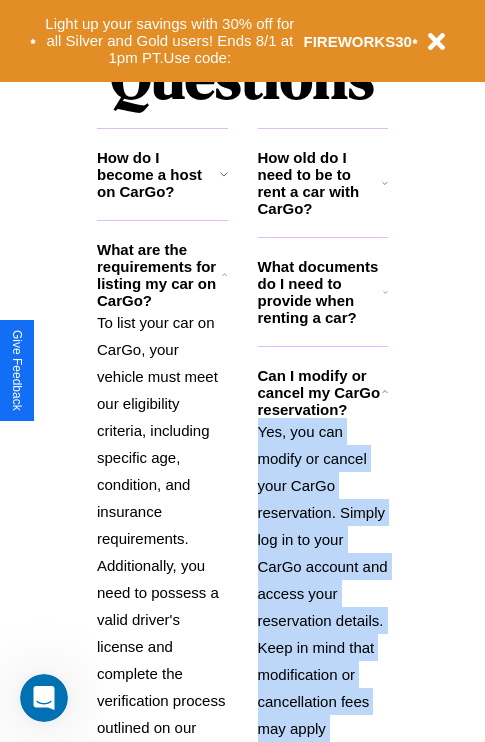 scroll, scrollTop: 2704, scrollLeft: 0, axis: vertical 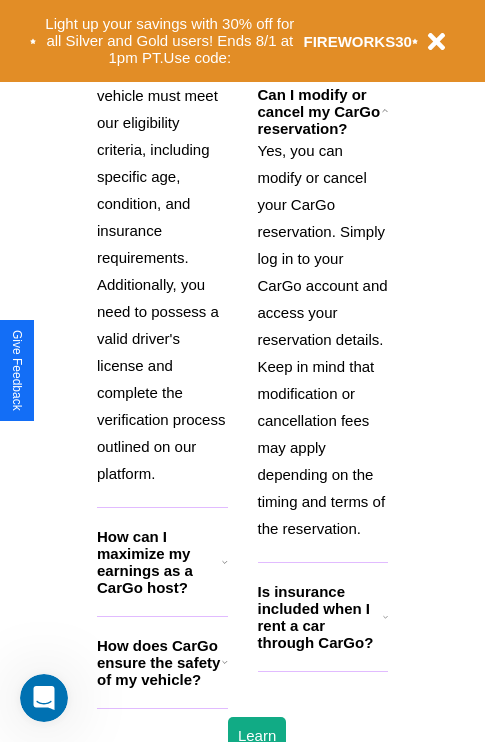 click on "How does CarGo ensure the safety of my vehicle?" at bounding box center (159, 662) 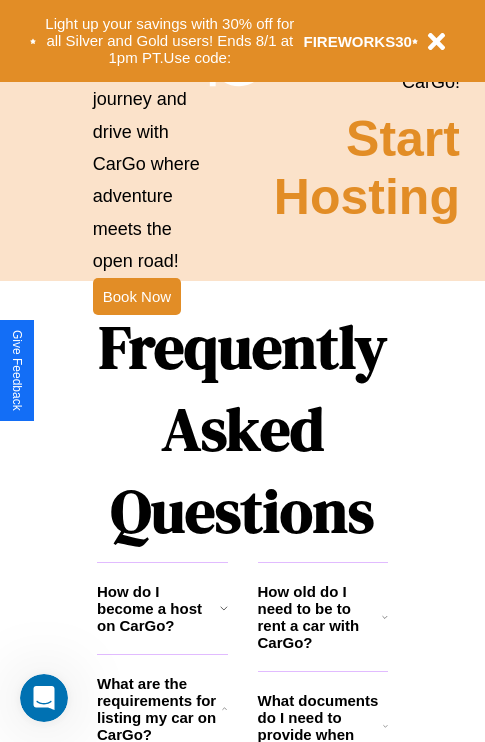 scroll, scrollTop: 1558, scrollLeft: 0, axis: vertical 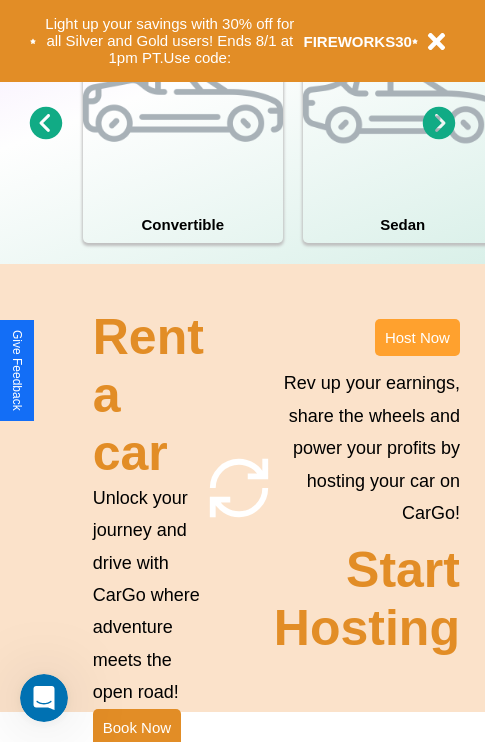 click on "Host Now" at bounding box center (417, 337) 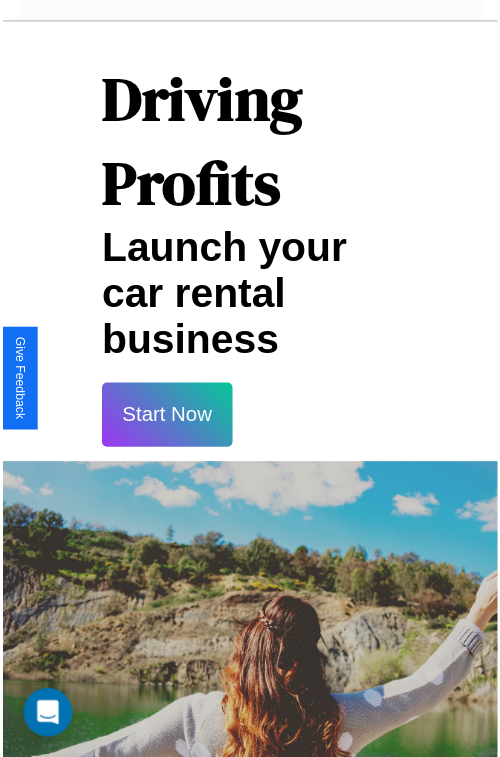 scroll, scrollTop: 1417, scrollLeft: 0, axis: vertical 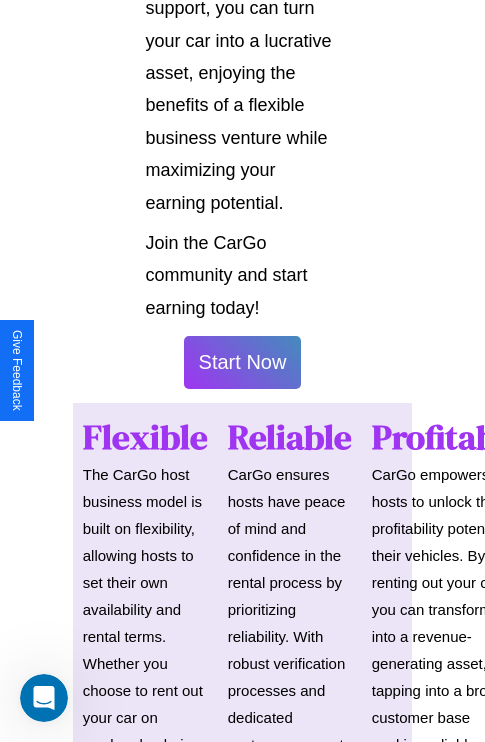 click on "Start Now" at bounding box center [243, 362] 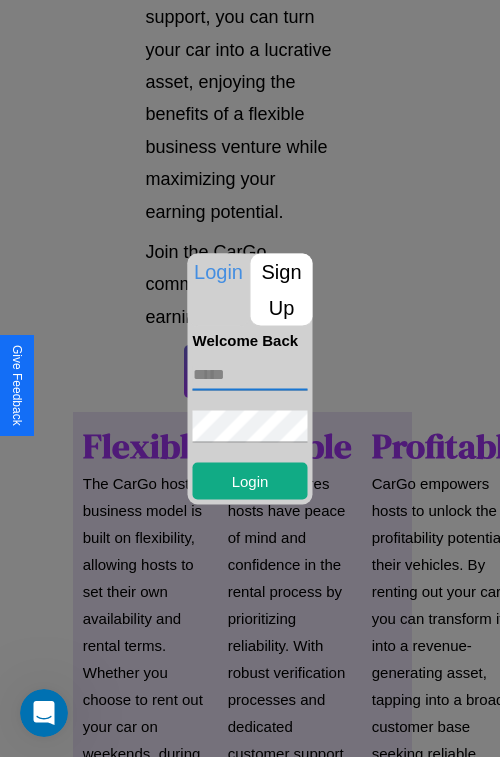 click at bounding box center [250, 374] 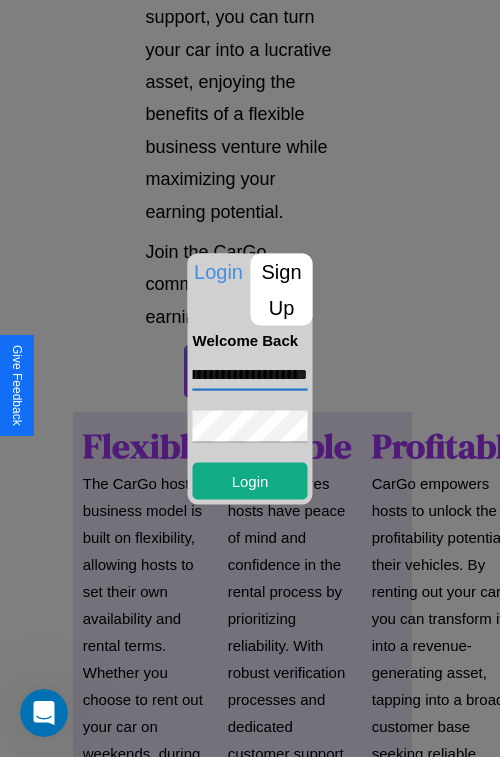 scroll, scrollTop: 0, scrollLeft: 115, axis: horizontal 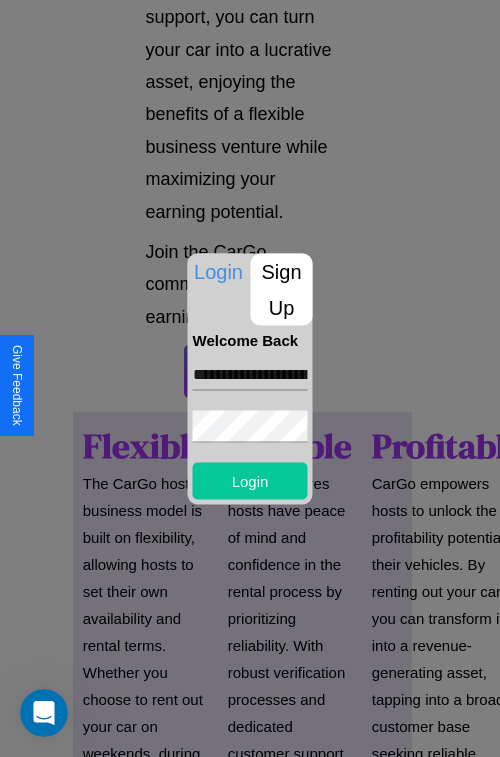 click on "Login" at bounding box center (250, 480) 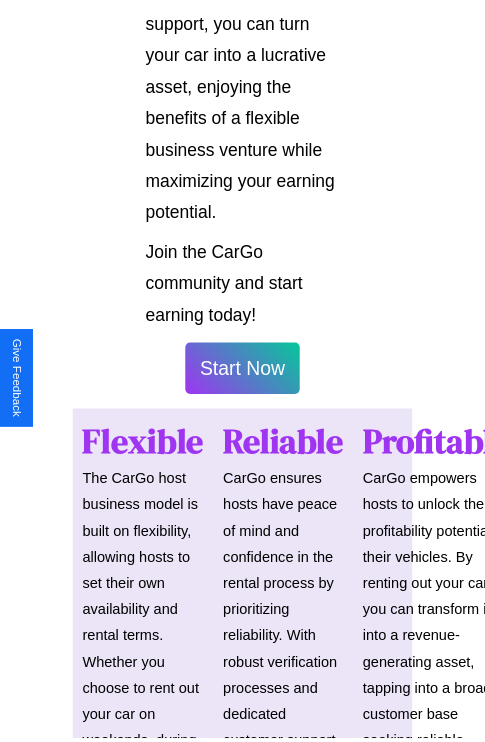 scroll, scrollTop: 1419, scrollLeft: 0, axis: vertical 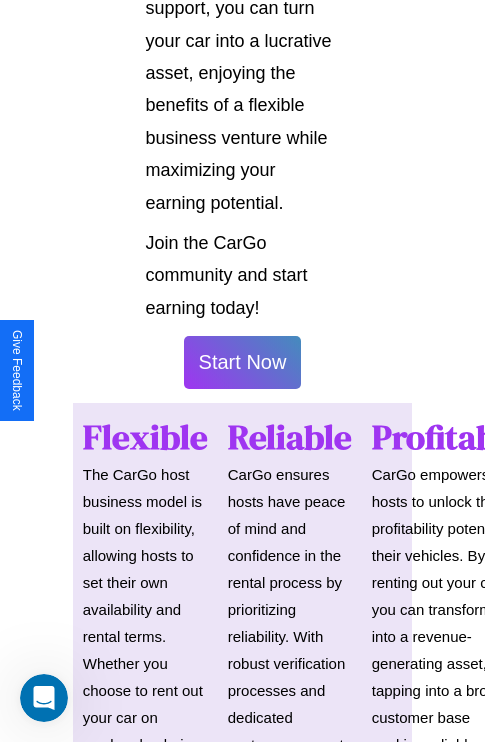 click on "Start Now" at bounding box center [243, 362] 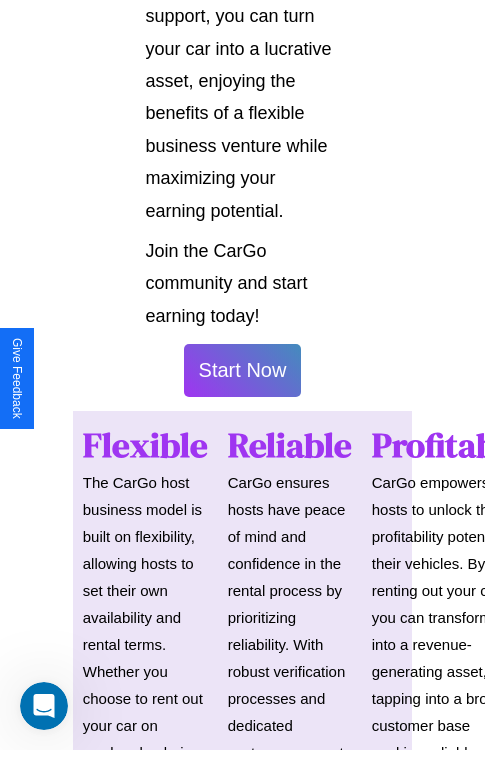 scroll, scrollTop: 0, scrollLeft: 0, axis: both 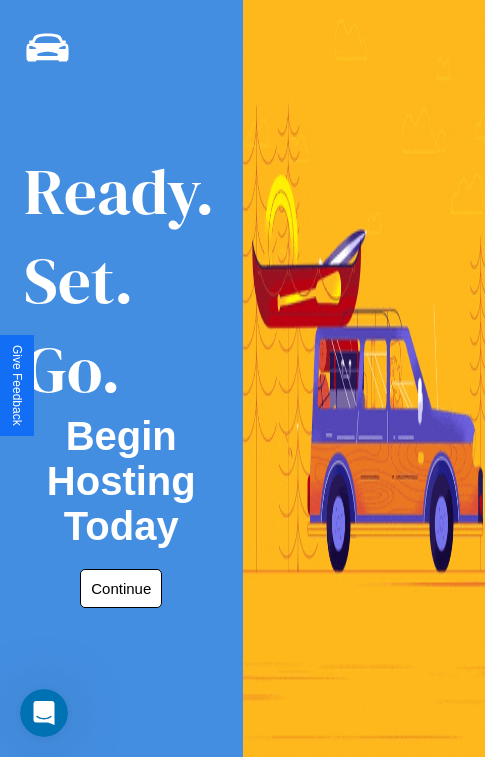 click on "Continue" at bounding box center [121, 588] 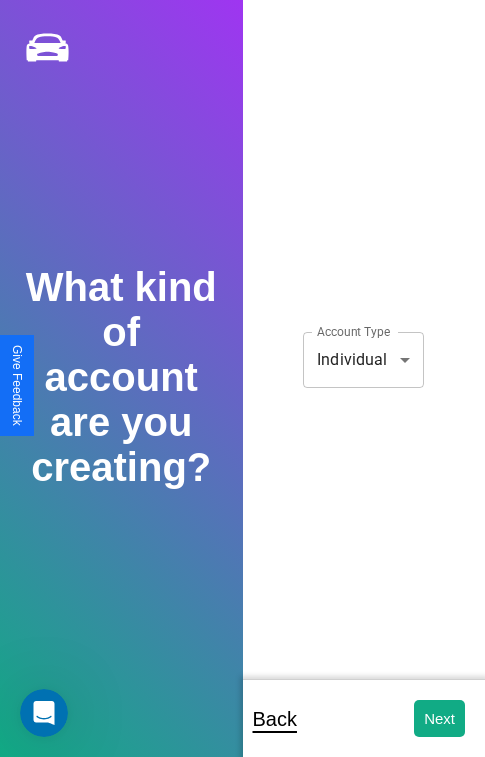 click on "**********" at bounding box center (242, 392) 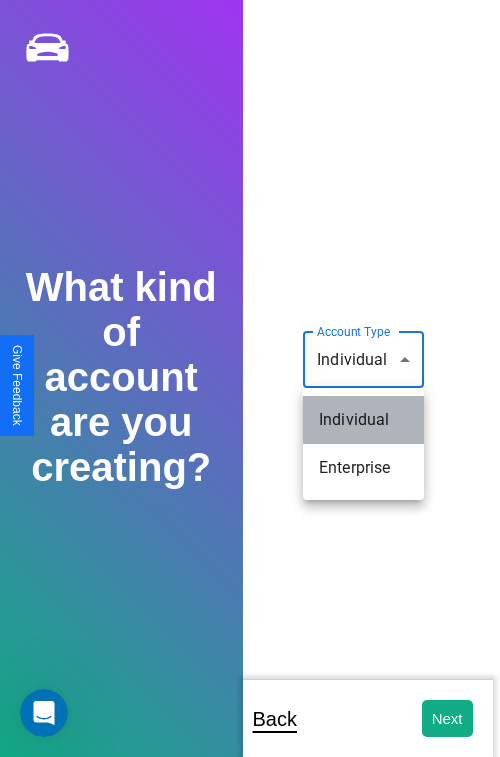 click on "Individual" at bounding box center (363, 420) 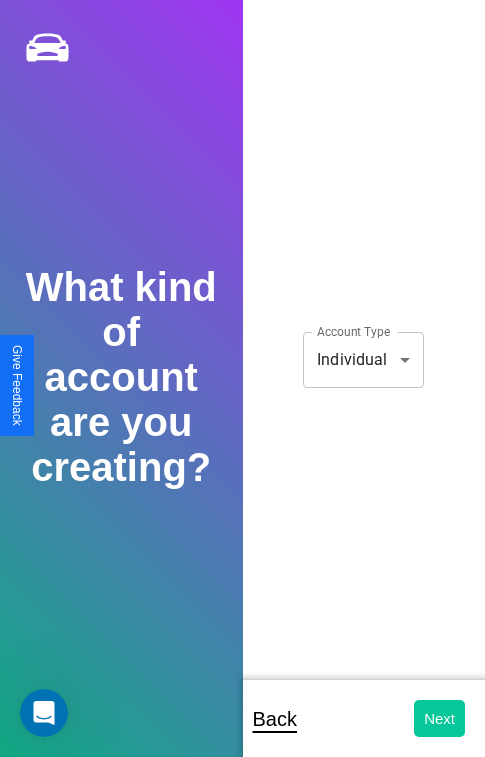 click on "Next" at bounding box center (439, 718) 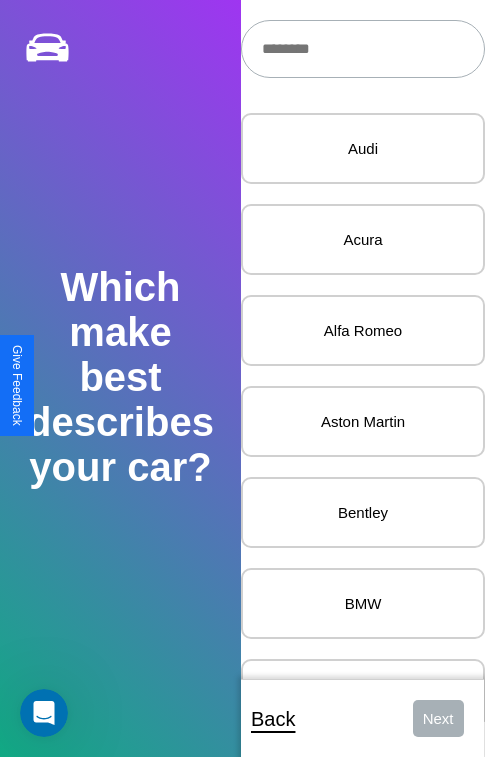 scroll, scrollTop: 27, scrollLeft: 0, axis: vertical 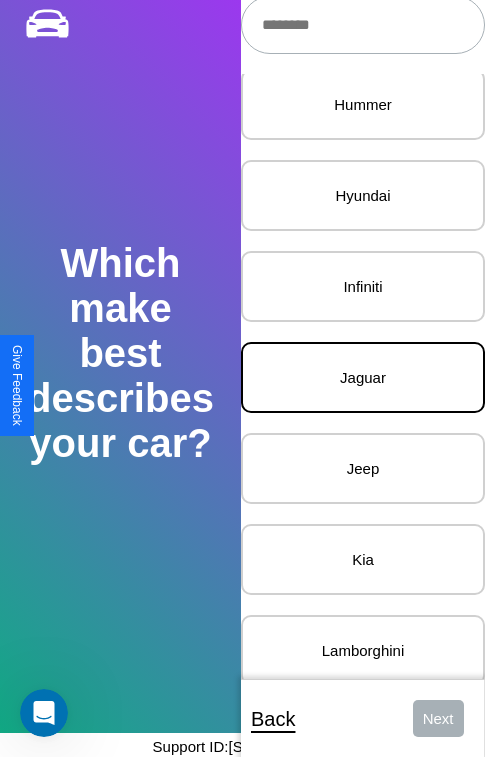click on "Jaguar" at bounding box center (363, 377) 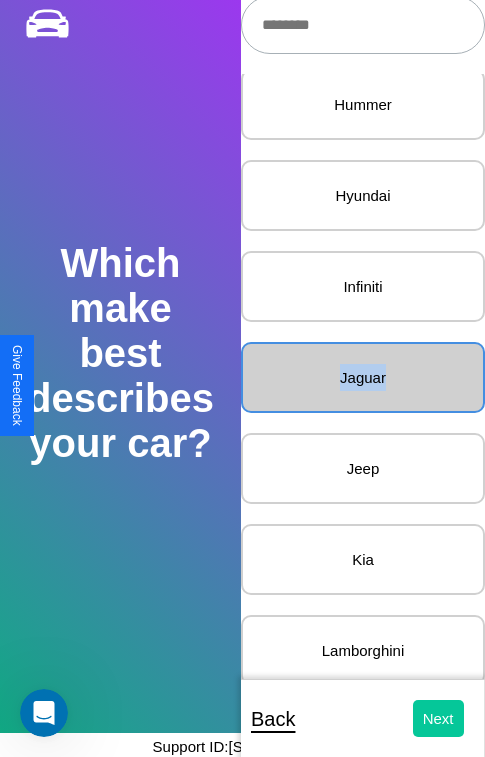 click on "Next" at bounding box center (438, 718) 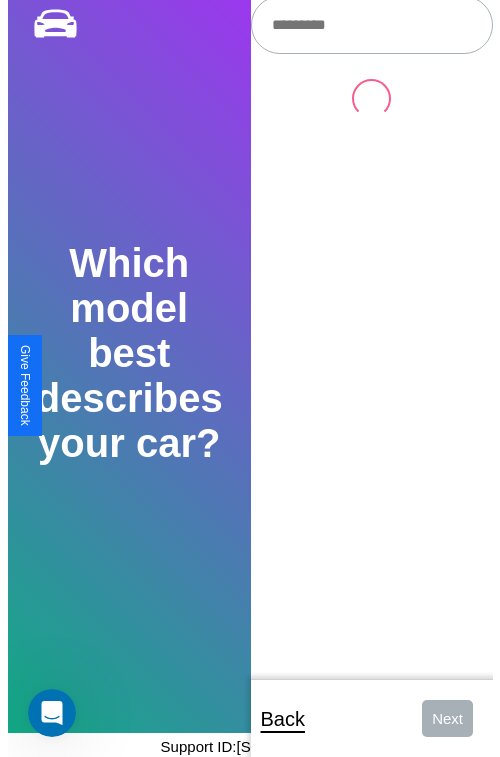 scroll, scrollTop: 0, scrollLeft: 0, axis: both 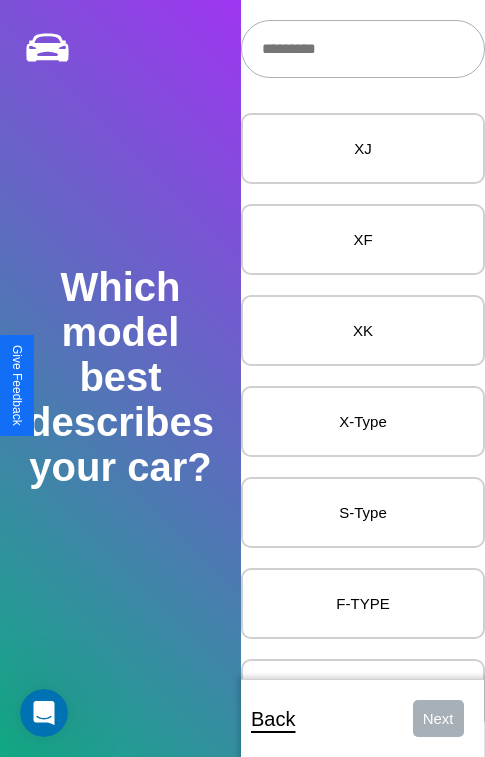 click at bounding box center (363, 49) 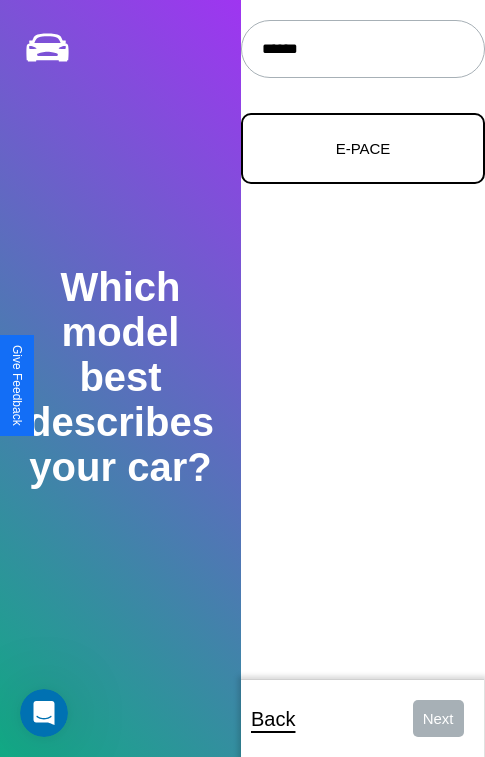 type on "******" 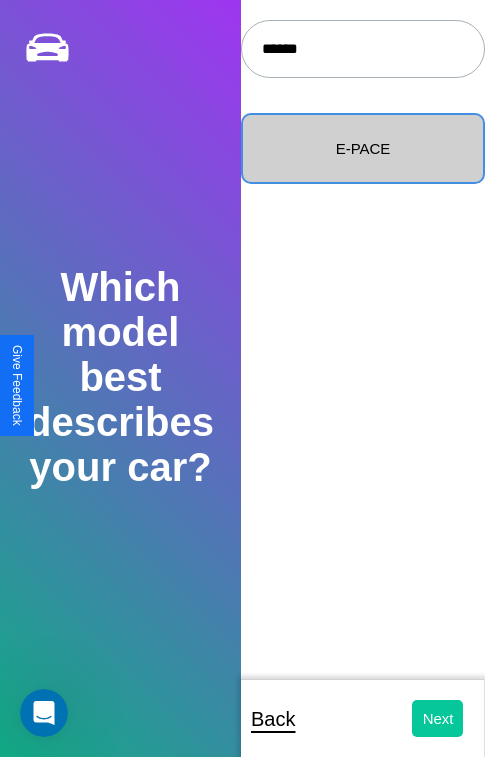 click on "Next" at bounding box center [438, 718] 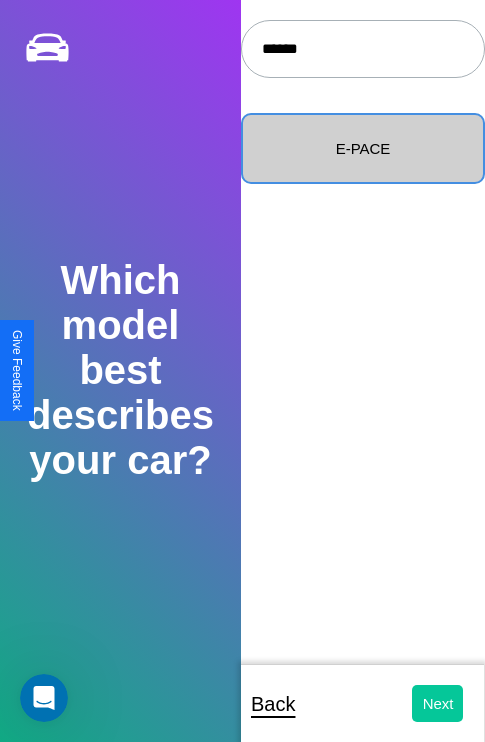 select on "*****" 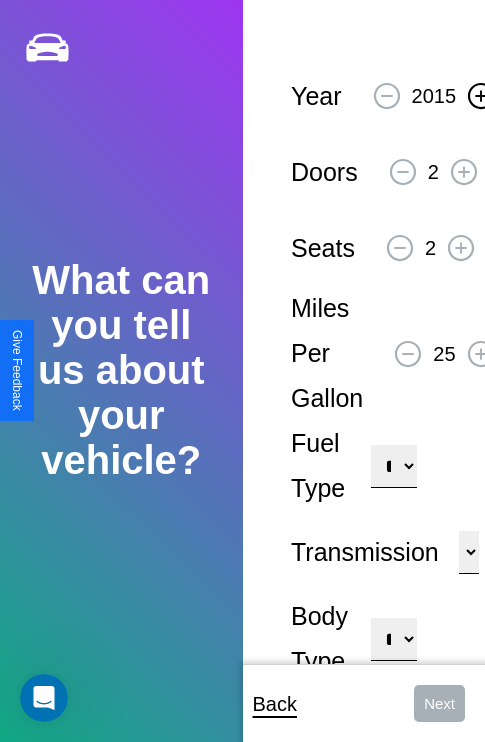 click 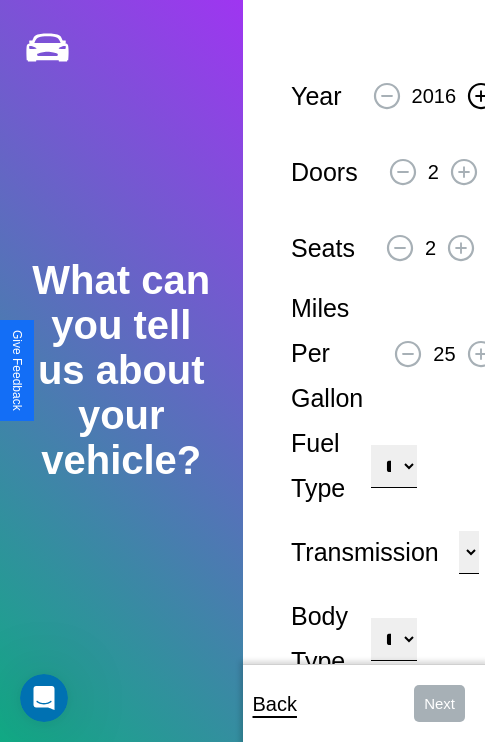 click 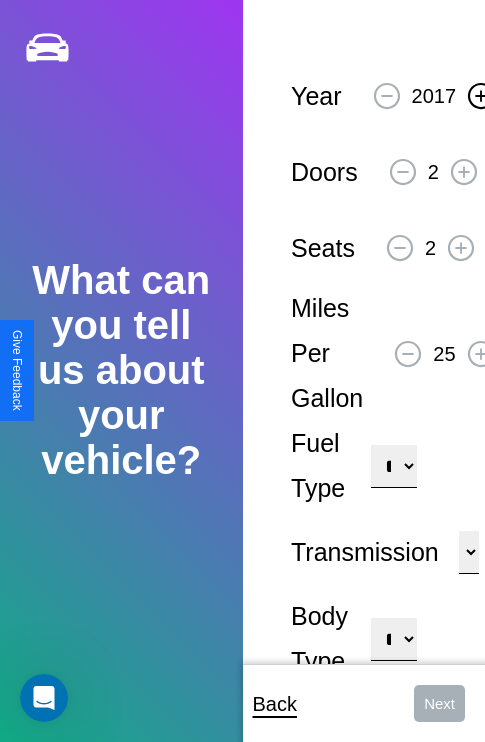 click 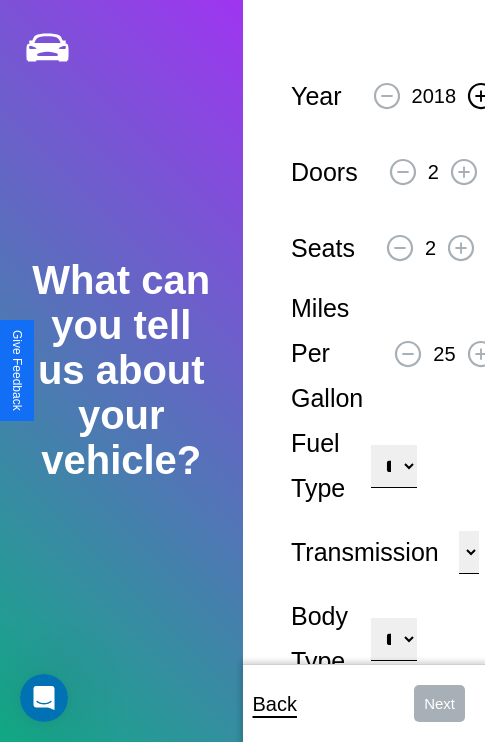 click 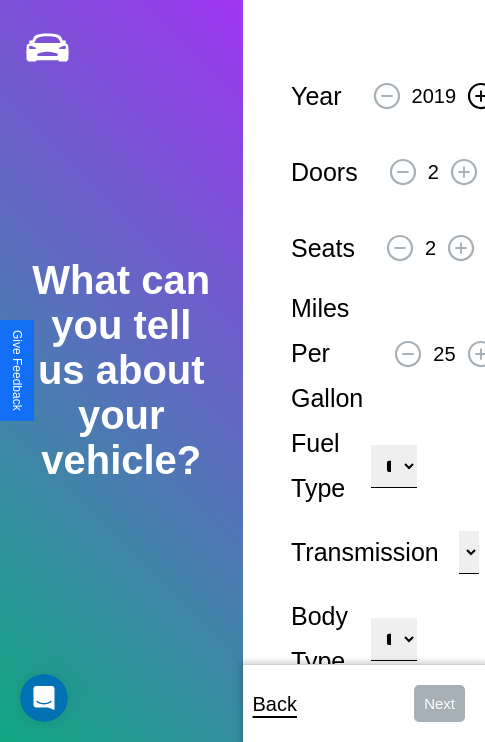 click 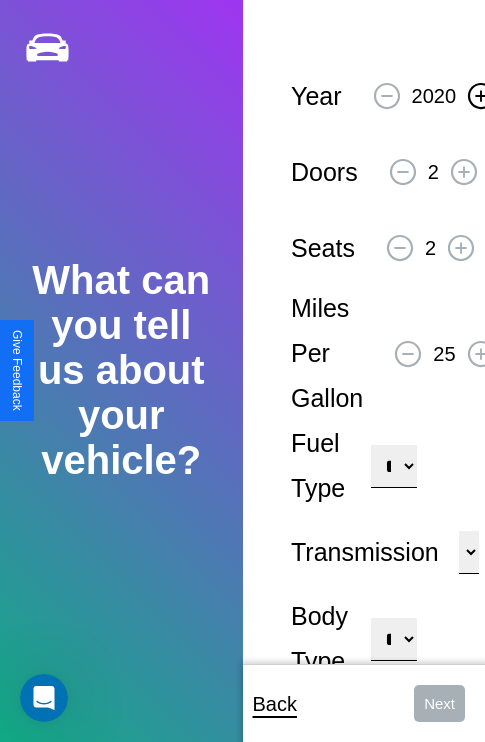 click 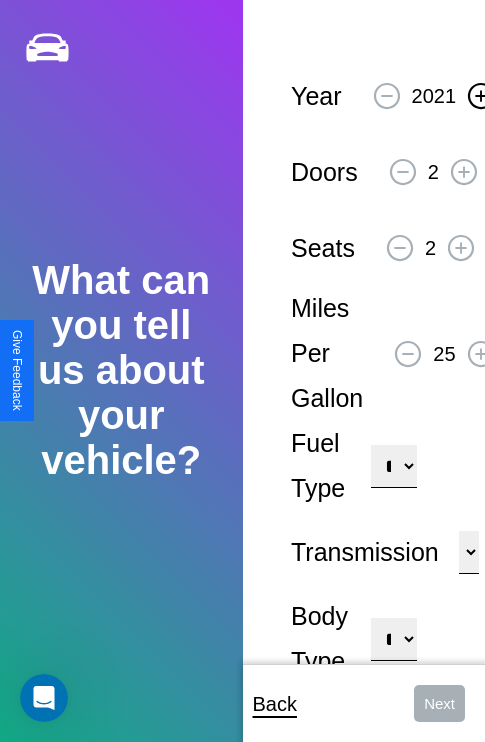 click 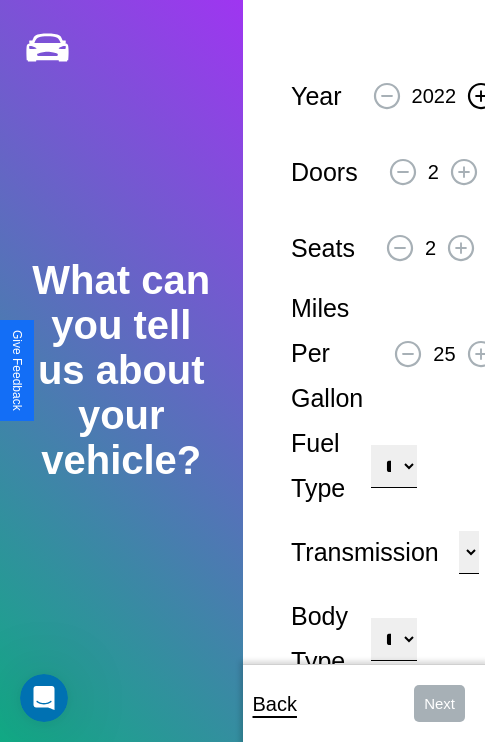 click 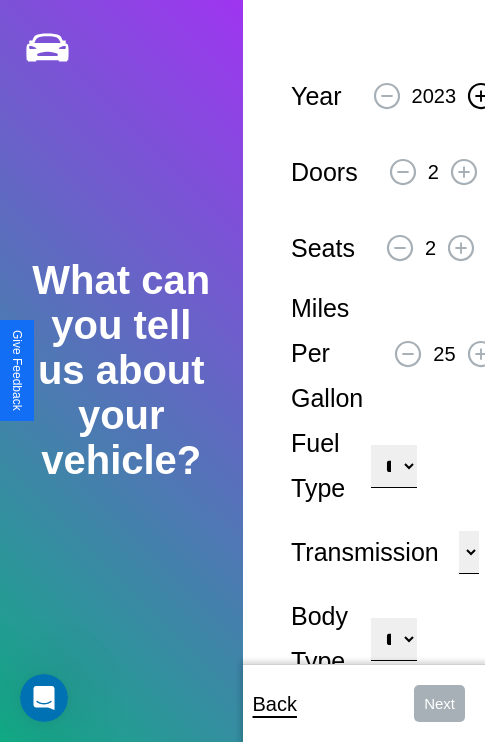 click 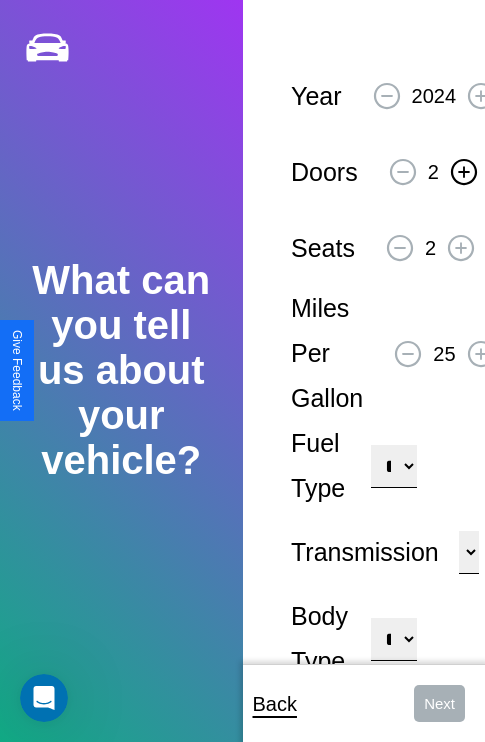 click 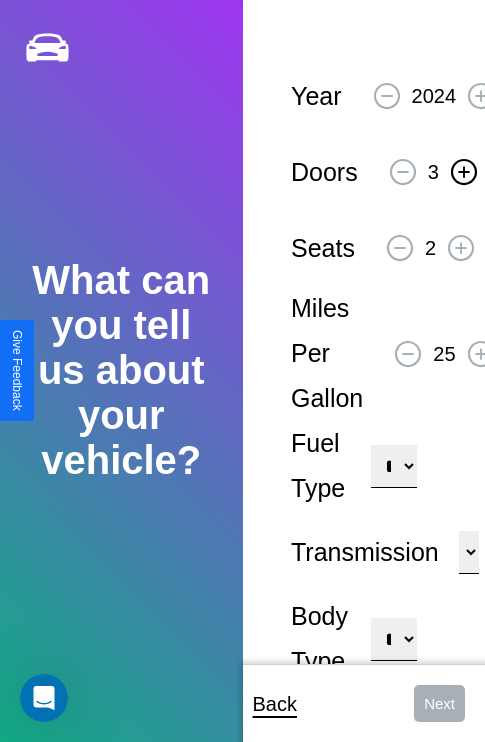 click 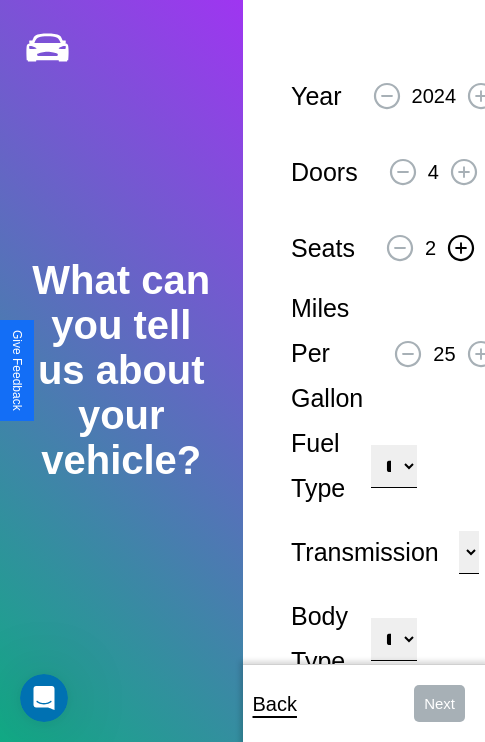 click 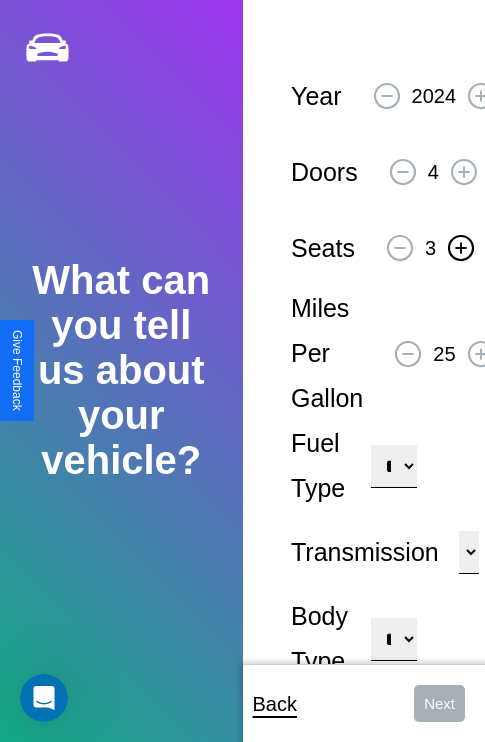 click 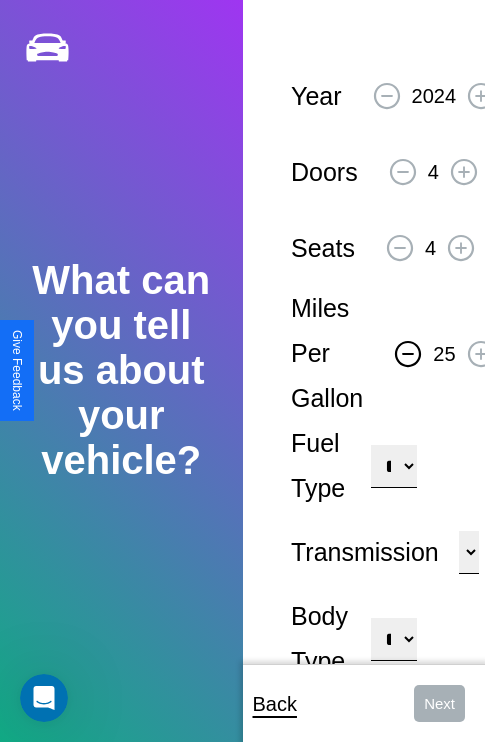 click 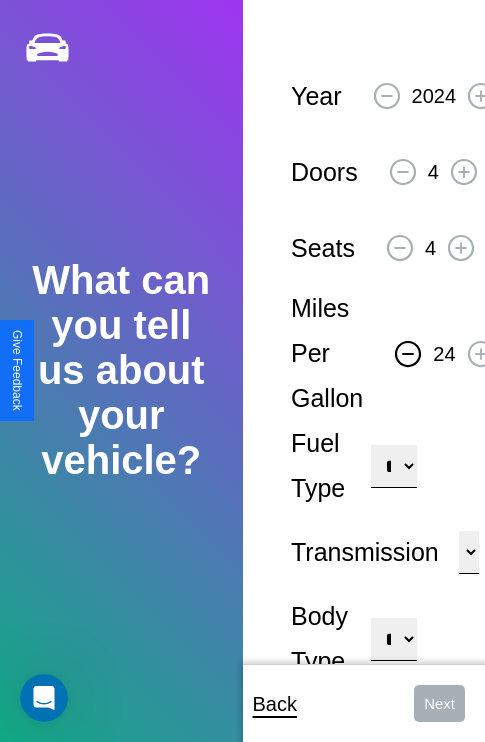 click 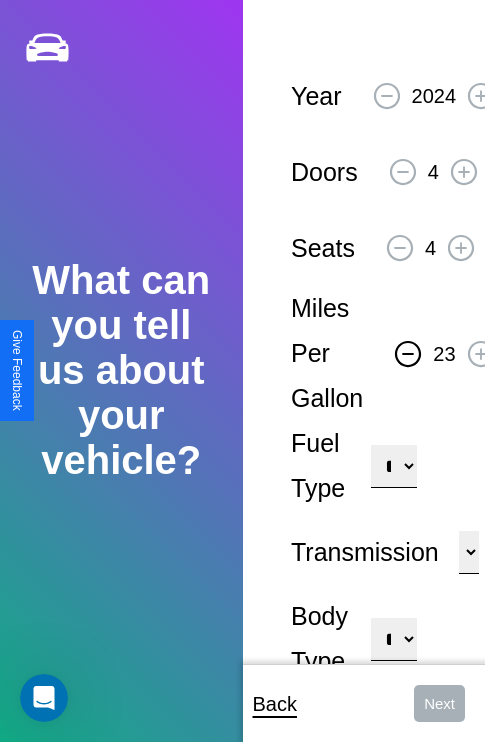 click 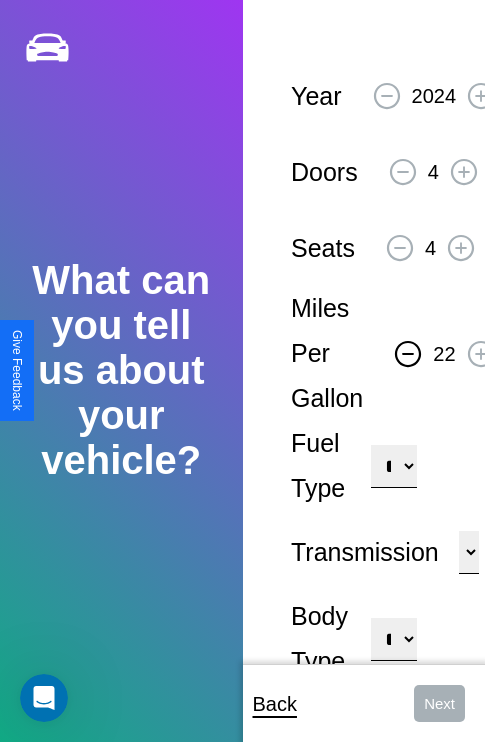 click 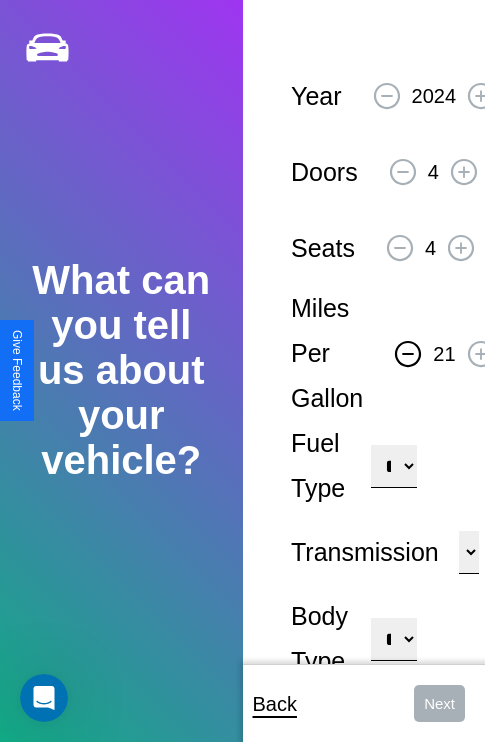 click 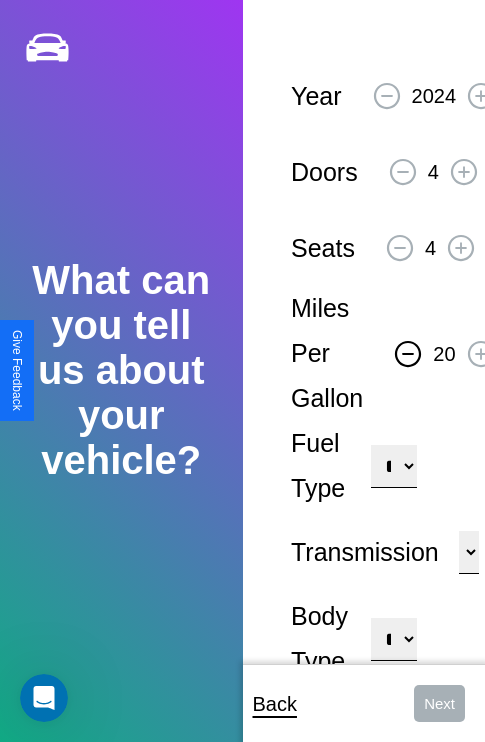 click 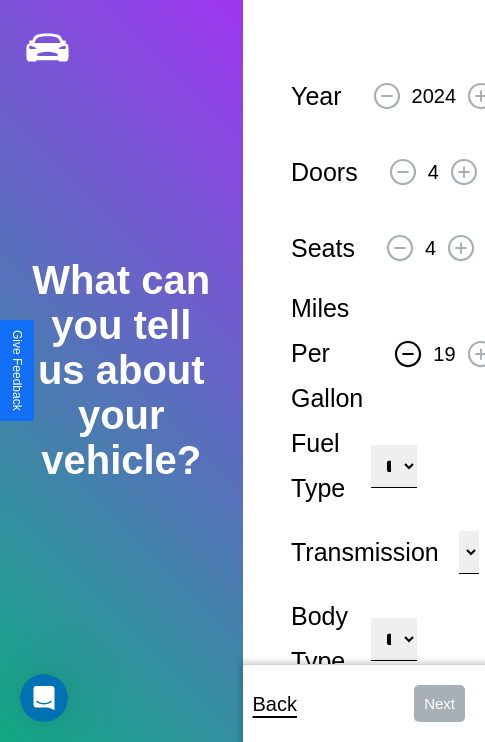 click 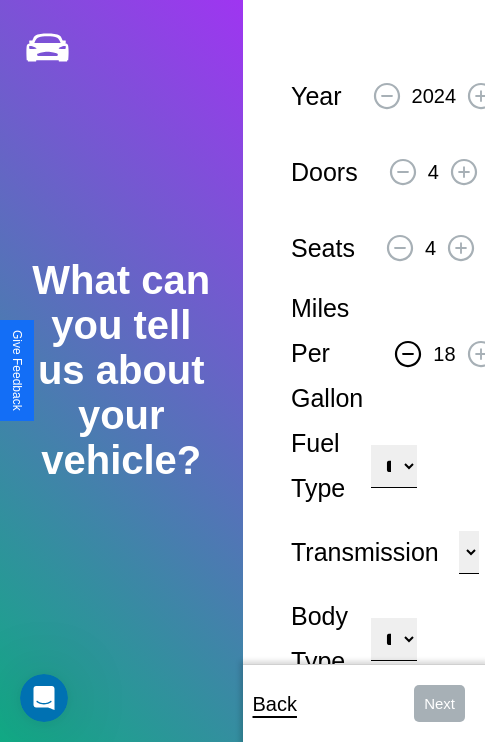 click 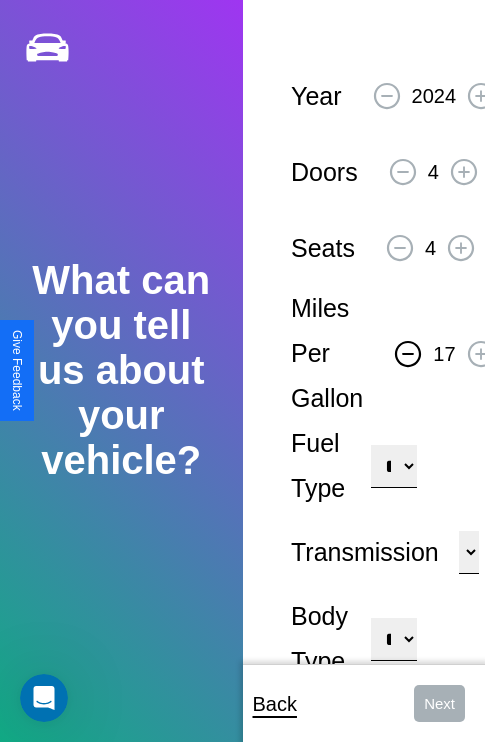 click 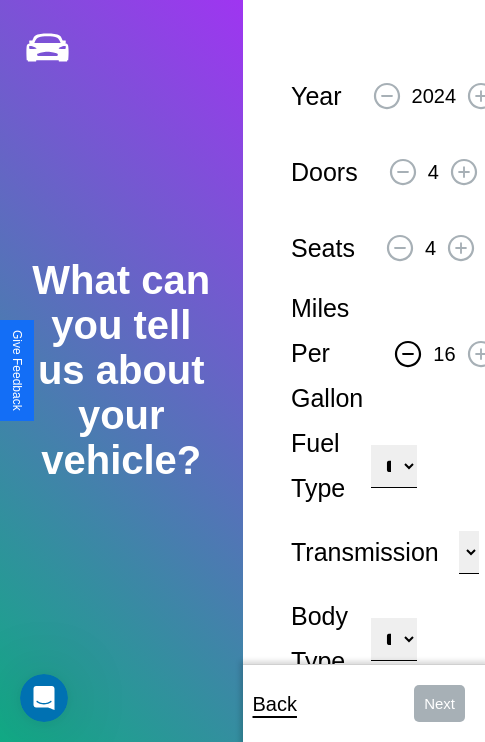click 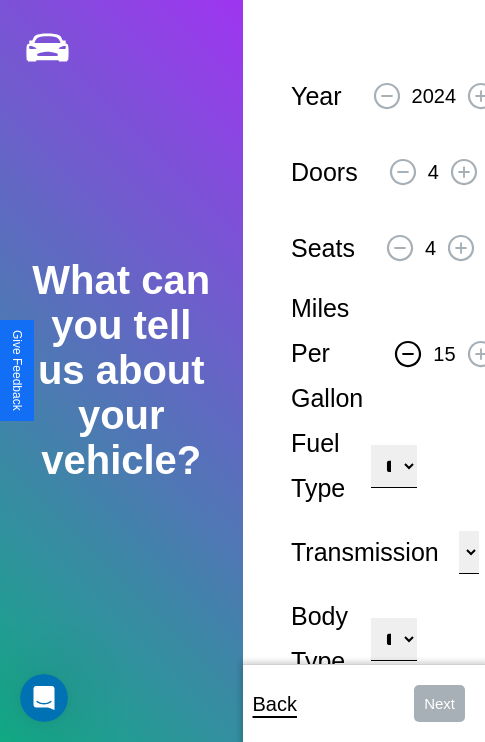 click on "**********" at bounding box center (393, 466) 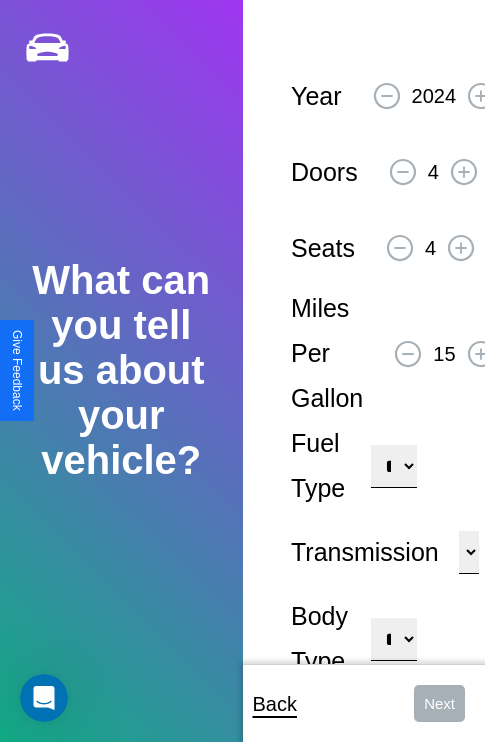 select on "********" 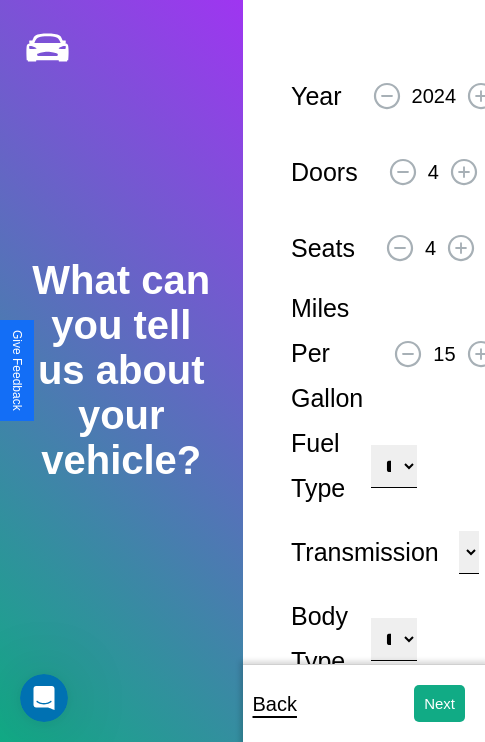 click on "**********" at bounding box center [393, 639] 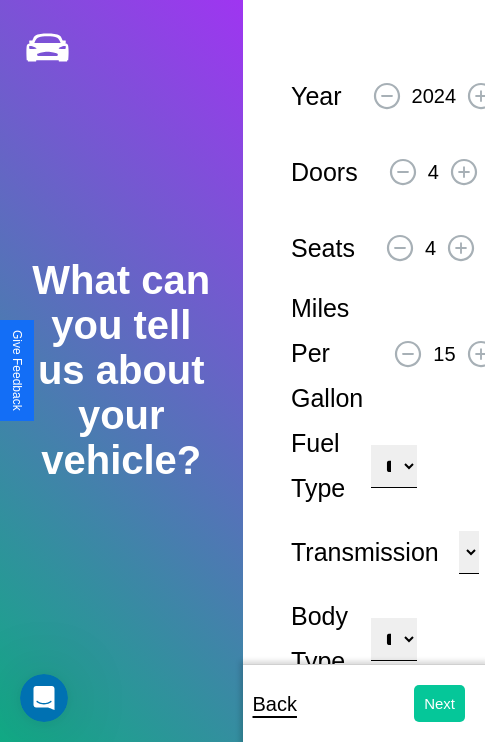 click on "Next" at bounding box center [439, 703] 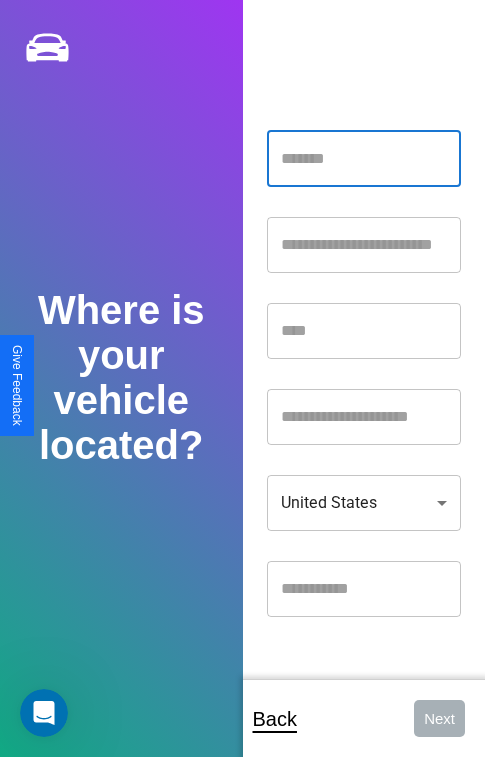 click at bounding box center (364, 159) 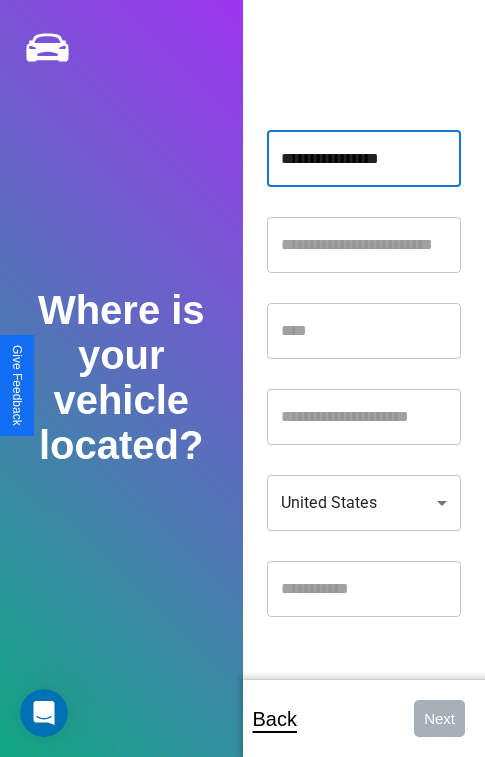 type on "**********" 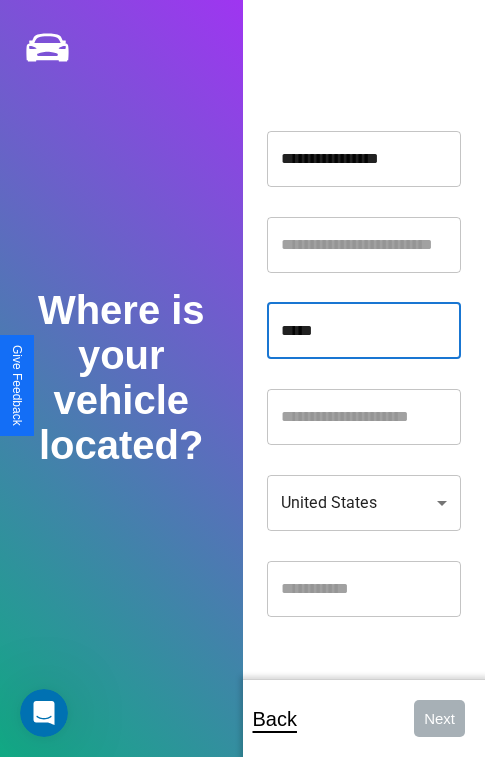 type on "*****" 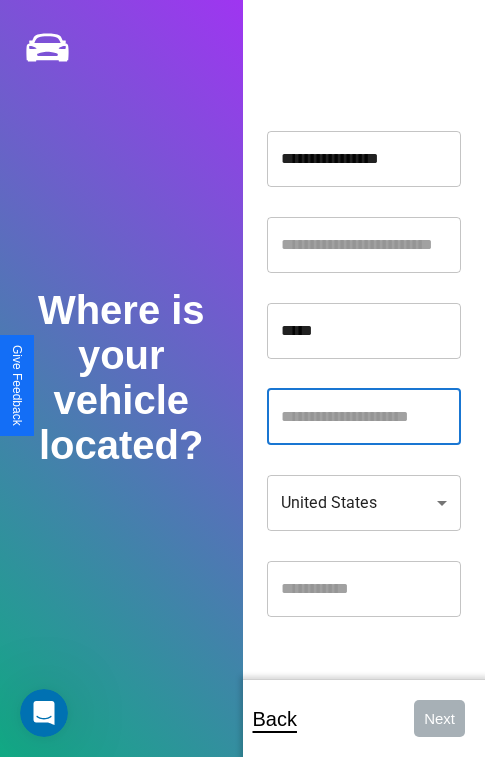 click at bounding box center (364, 417) 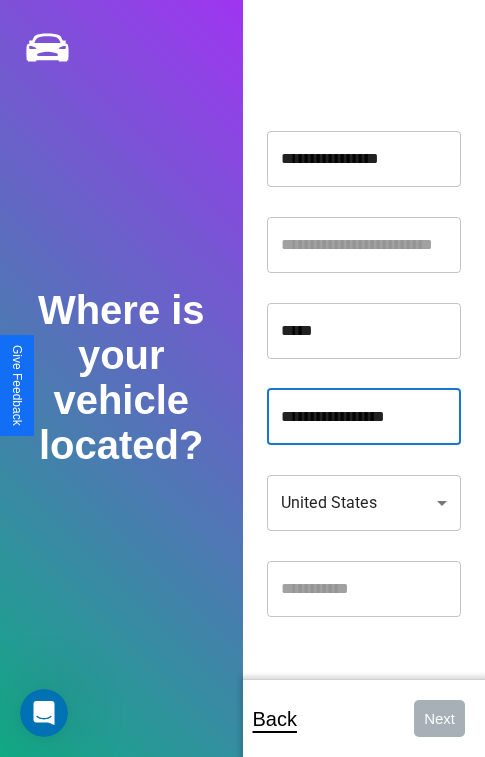 type on "**********" 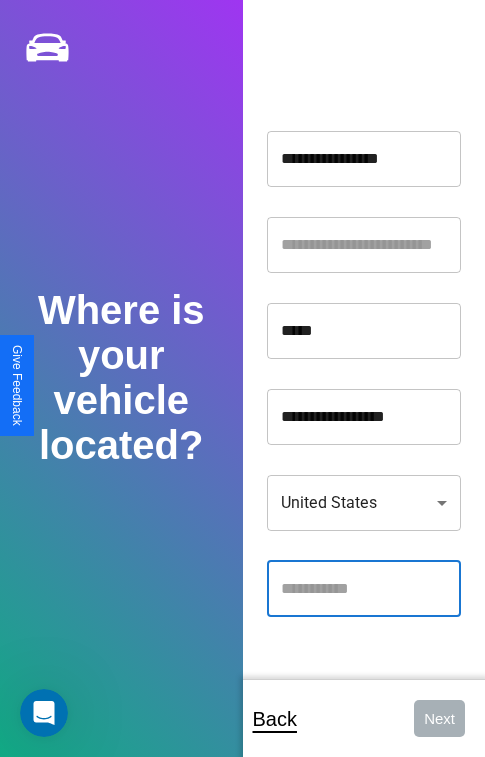 click at bounding box center [364, 589] 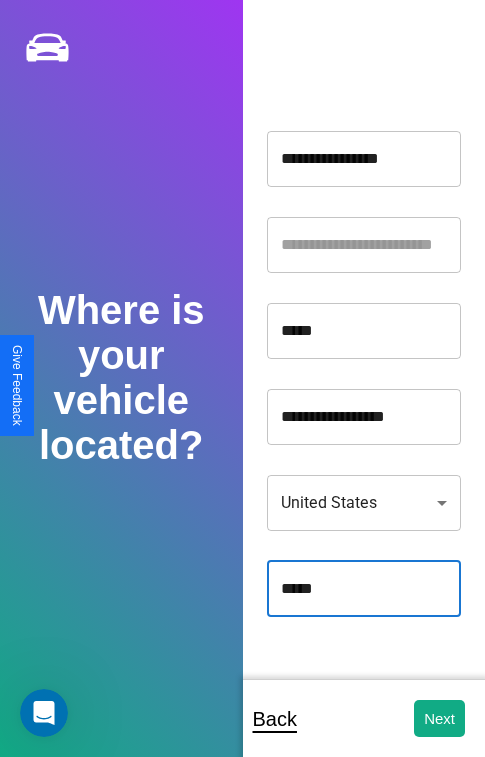 type on "*****" 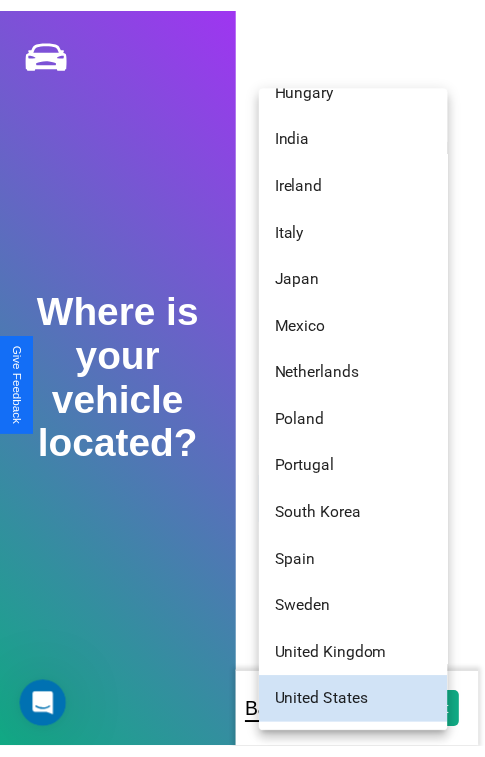 scroll, scrollTop: 56, scrollLeft: 0, axis: vertical 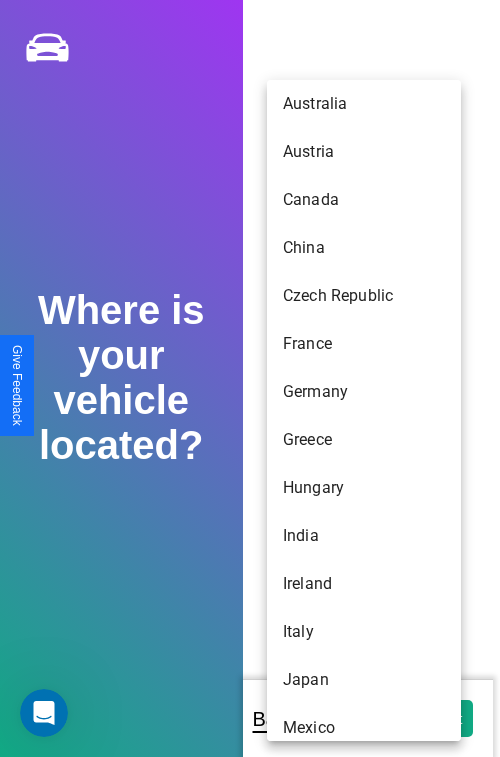 click on "Australia" at bounding box center (364, 104) 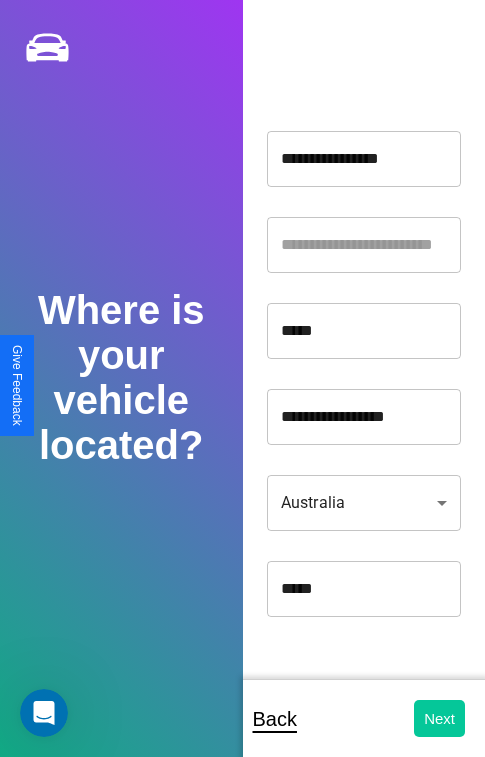 click on "Next" at bounding box center [439, 718] 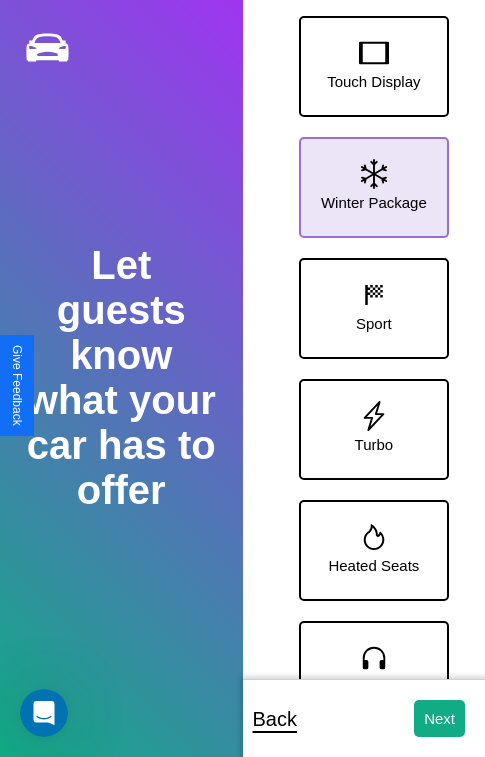 click 